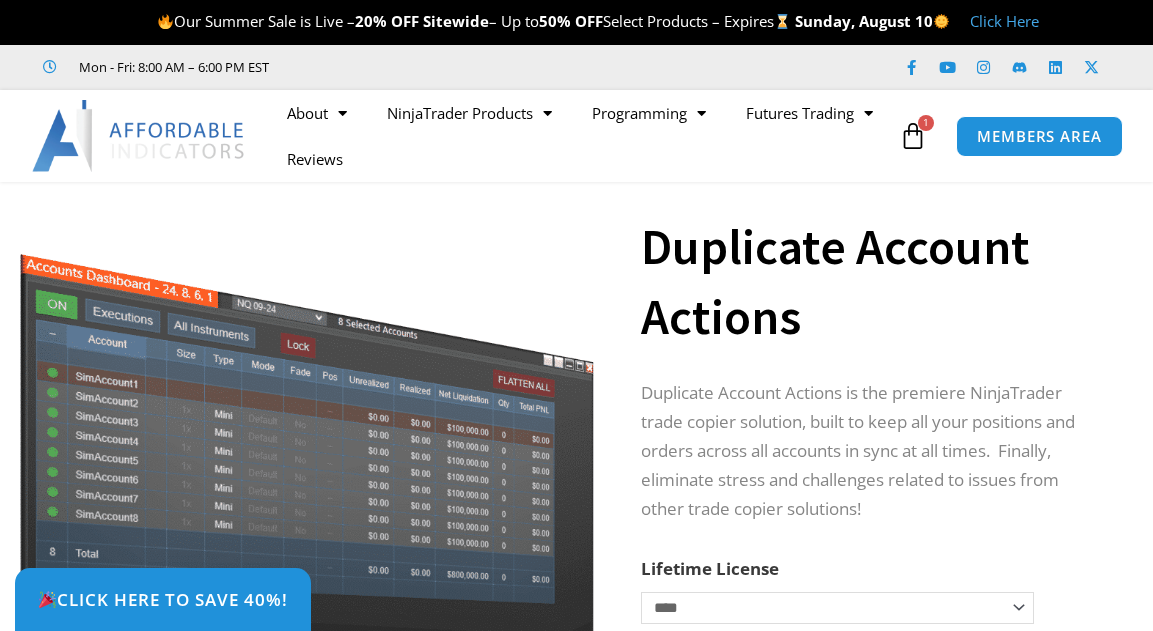 scroll, scrollTop: 0, scrollLeft: 0, axis: both 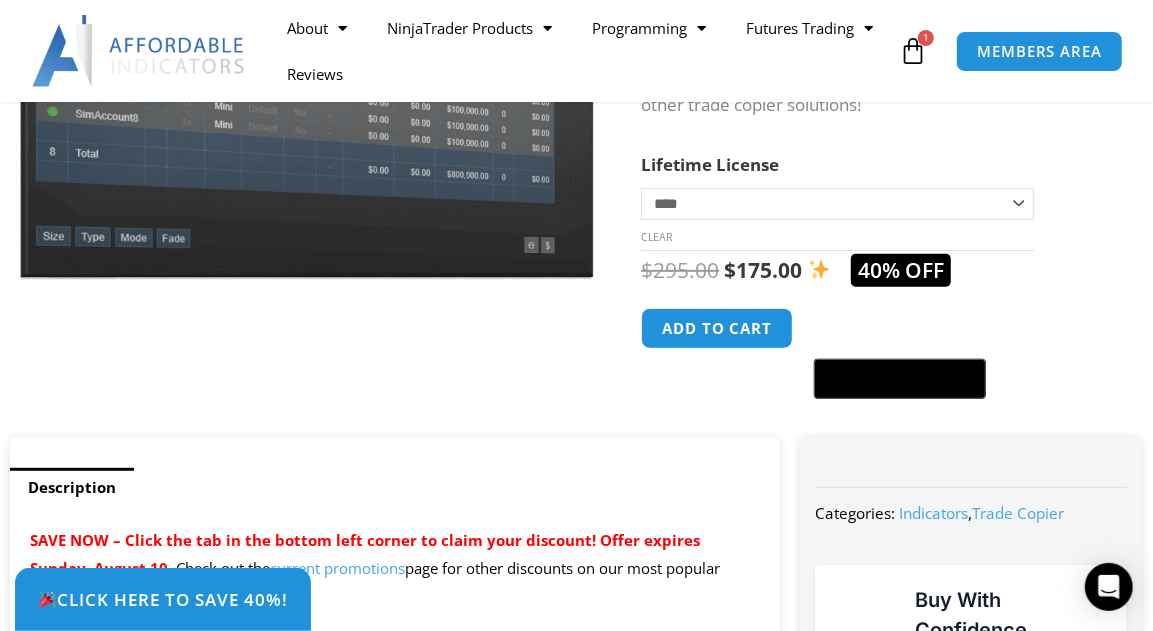 click on "**********" 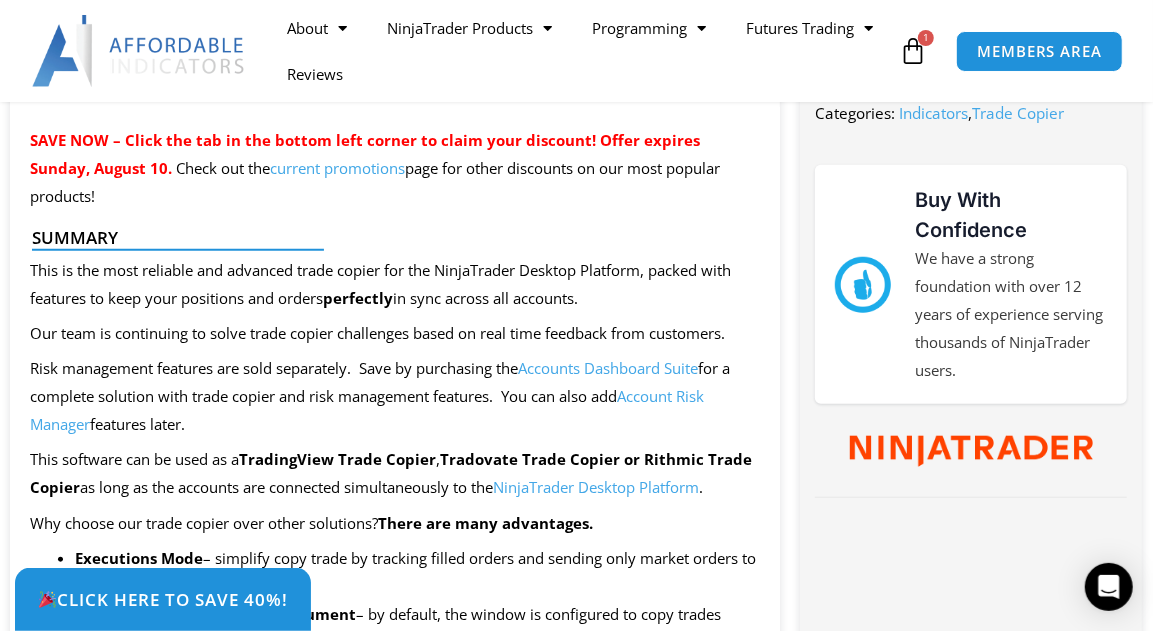 click on "current promotions" at bounding box center (337, 168) 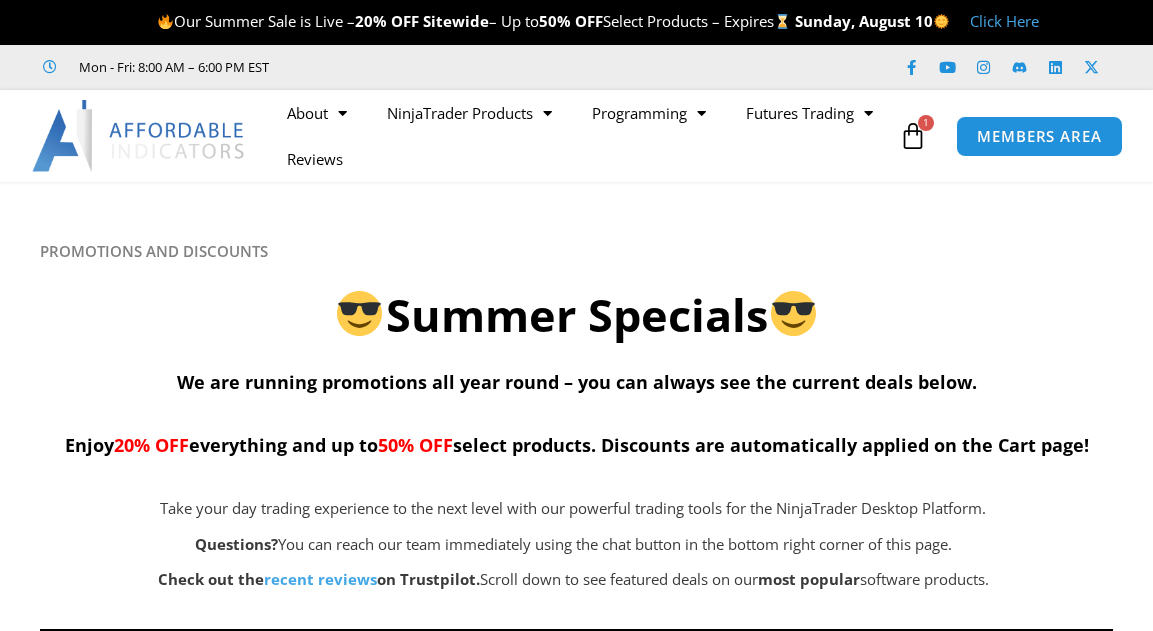 scroll, scrollTop: 0, scrollLeft: 0, axis: both 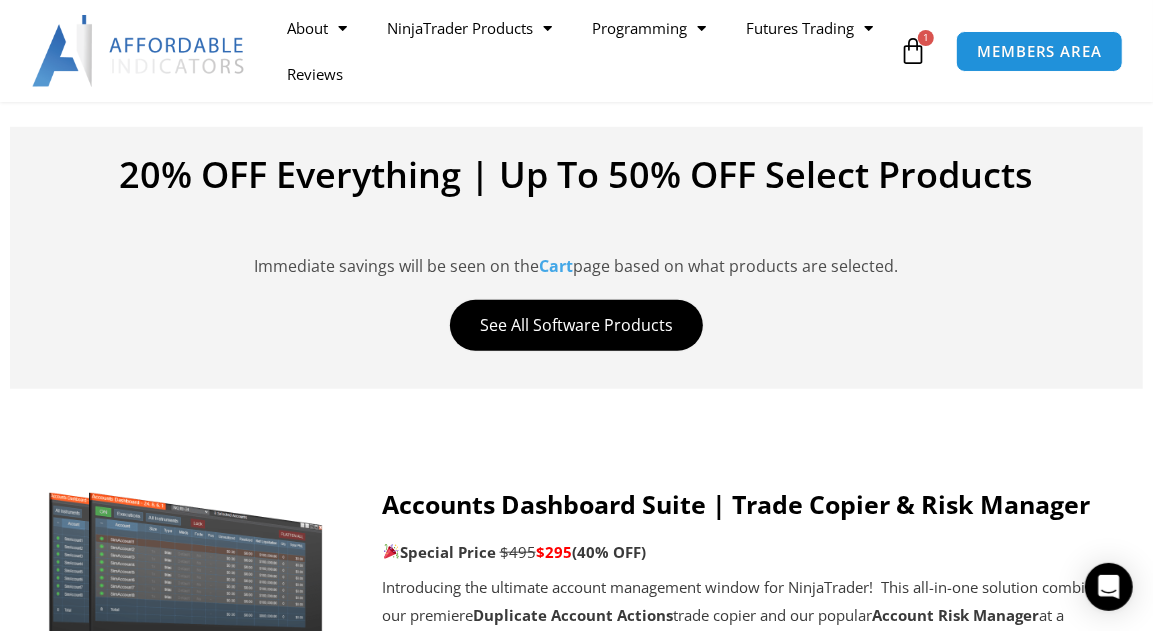 click on "See All Software Products" at bounding box center (576, 325) 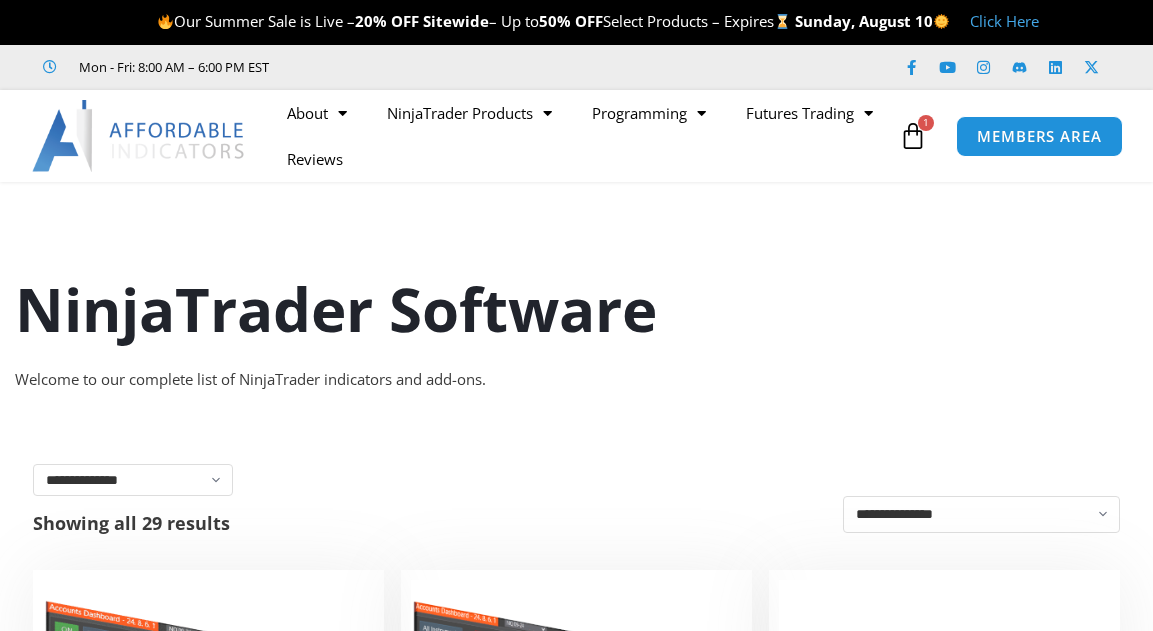 scroll, scrollTop: 0, scrollLeft: 0, axis: both 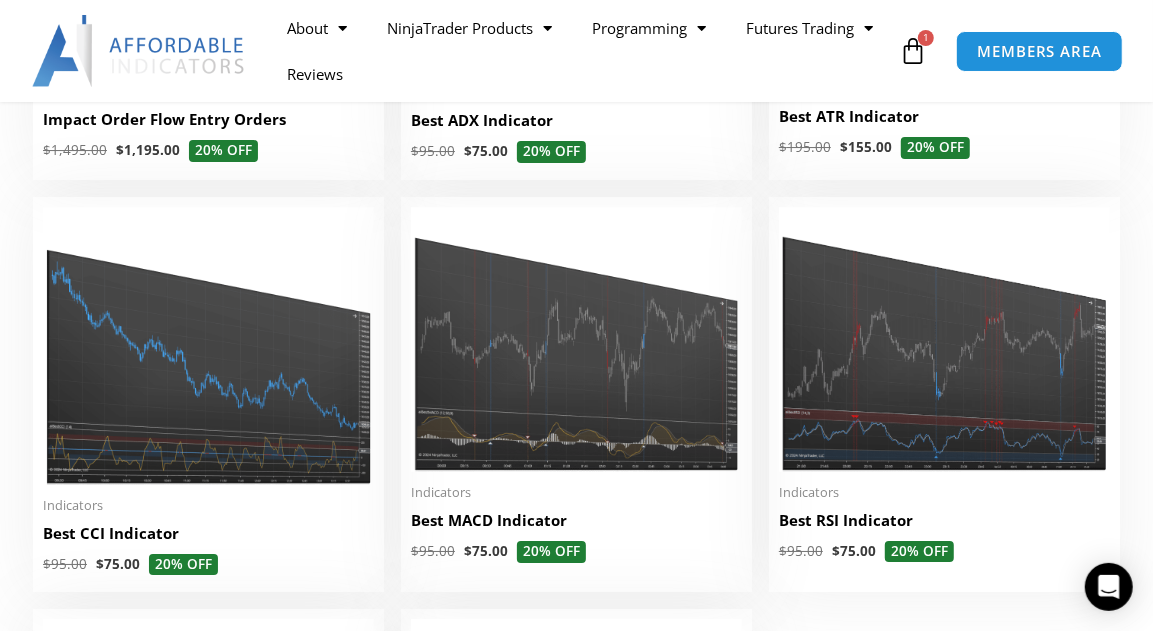 click at bounding box center [944, 339] 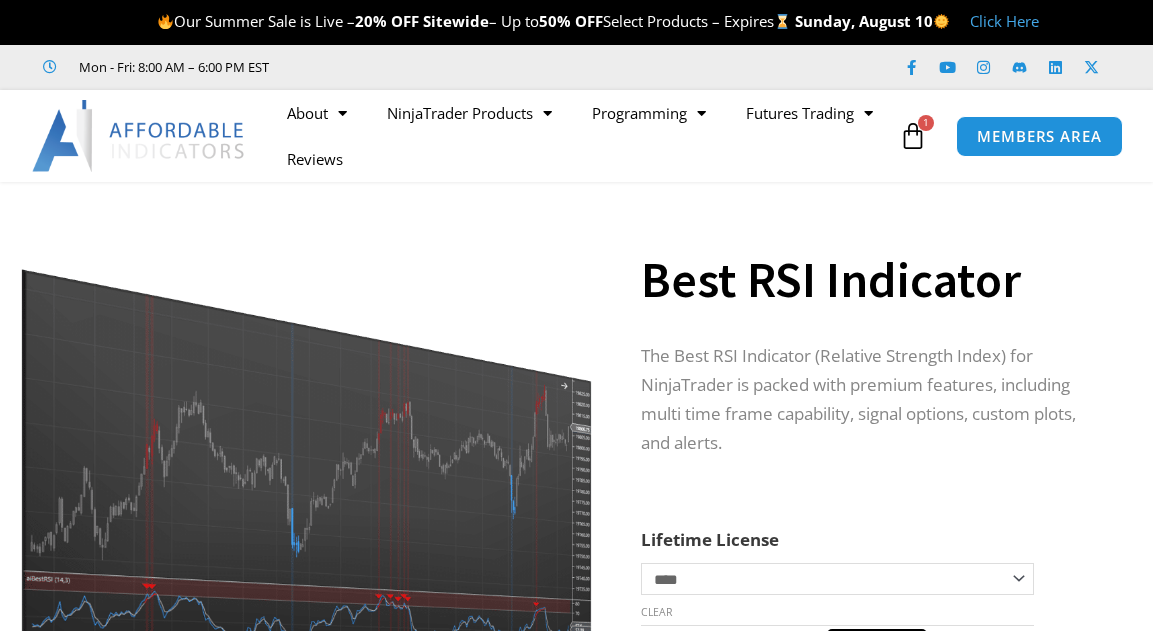scroll, scrollTop: 0, scrollLeft: 0, axis: both 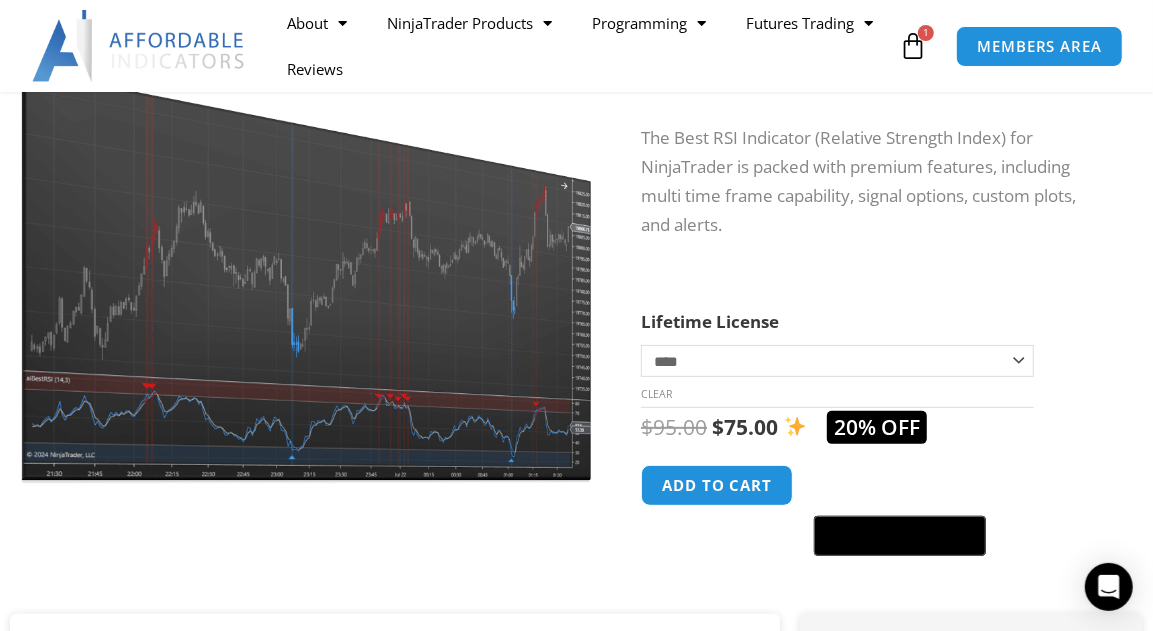 click on "**********" 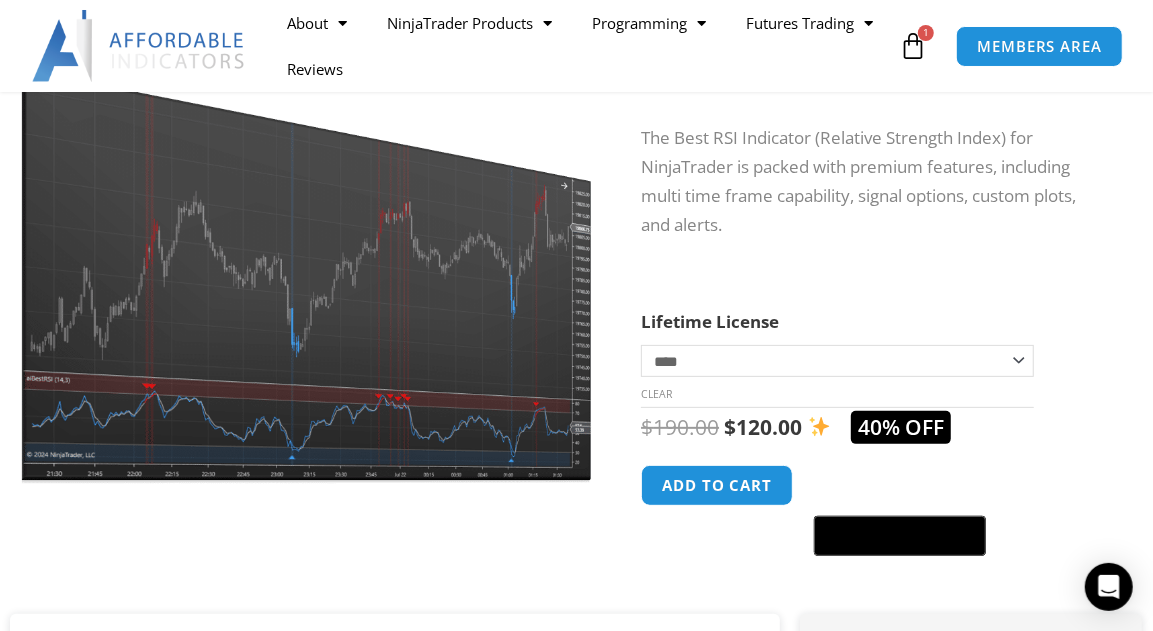click on "**********" 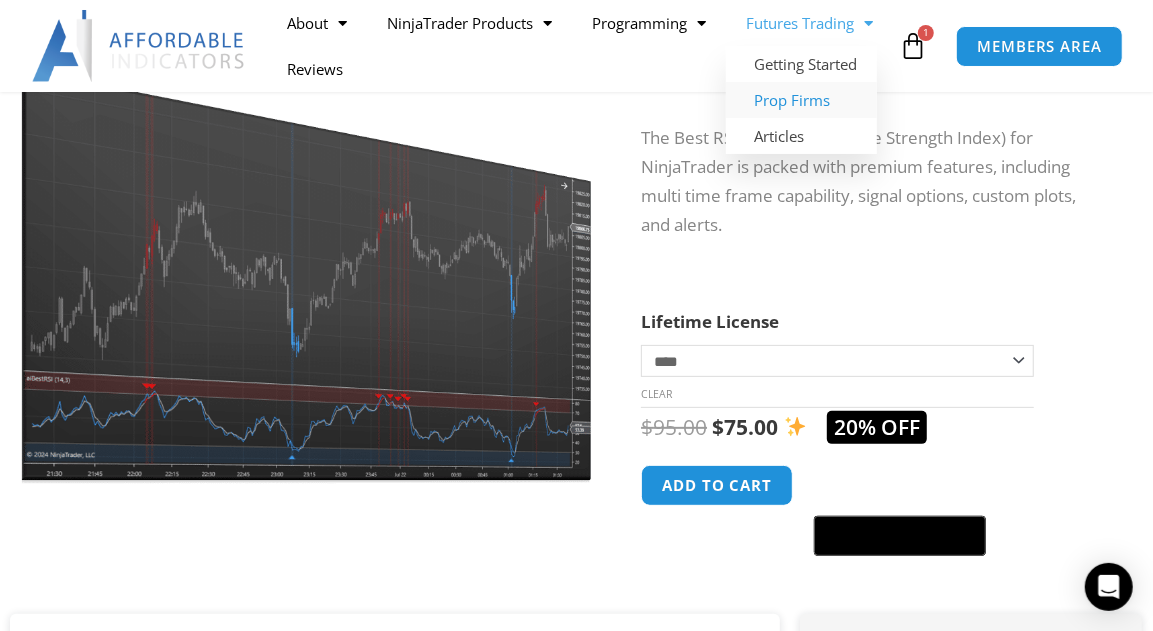 click on "Prop Firms" 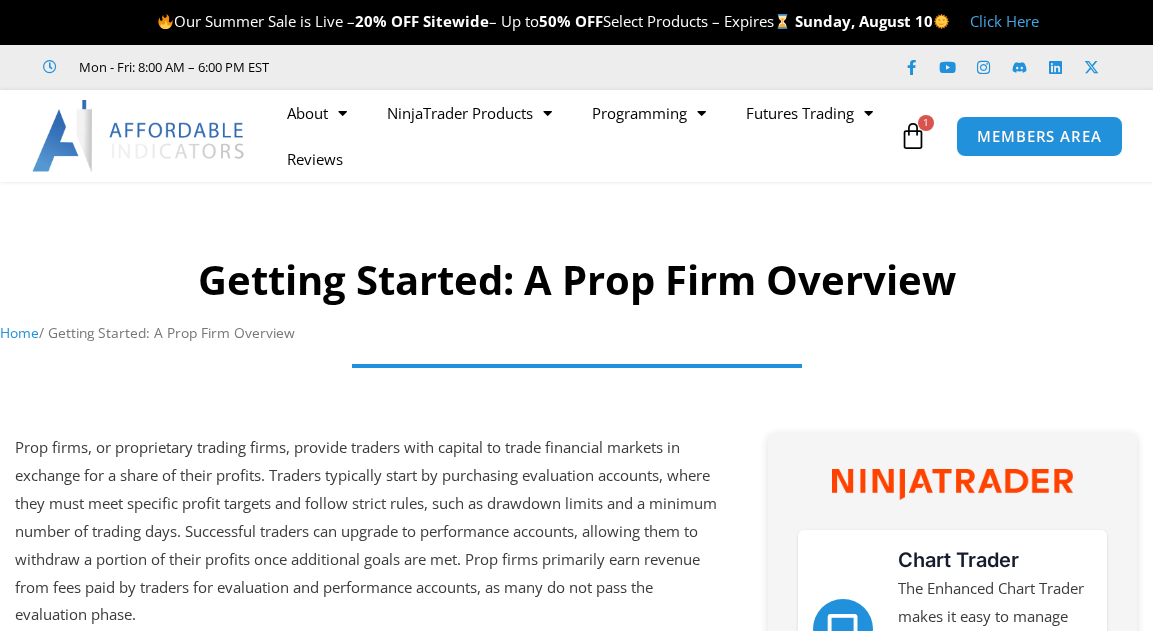 scroll, scrollTop: 0, scrollLeft: 0, axis: both 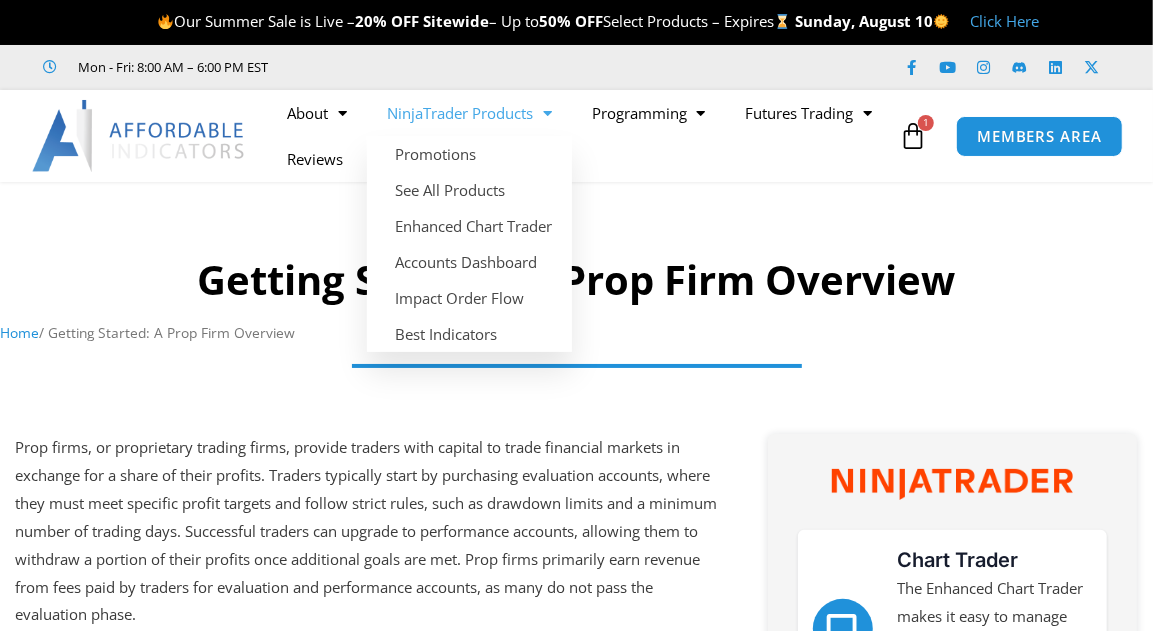click on "NinjaTrader Products" 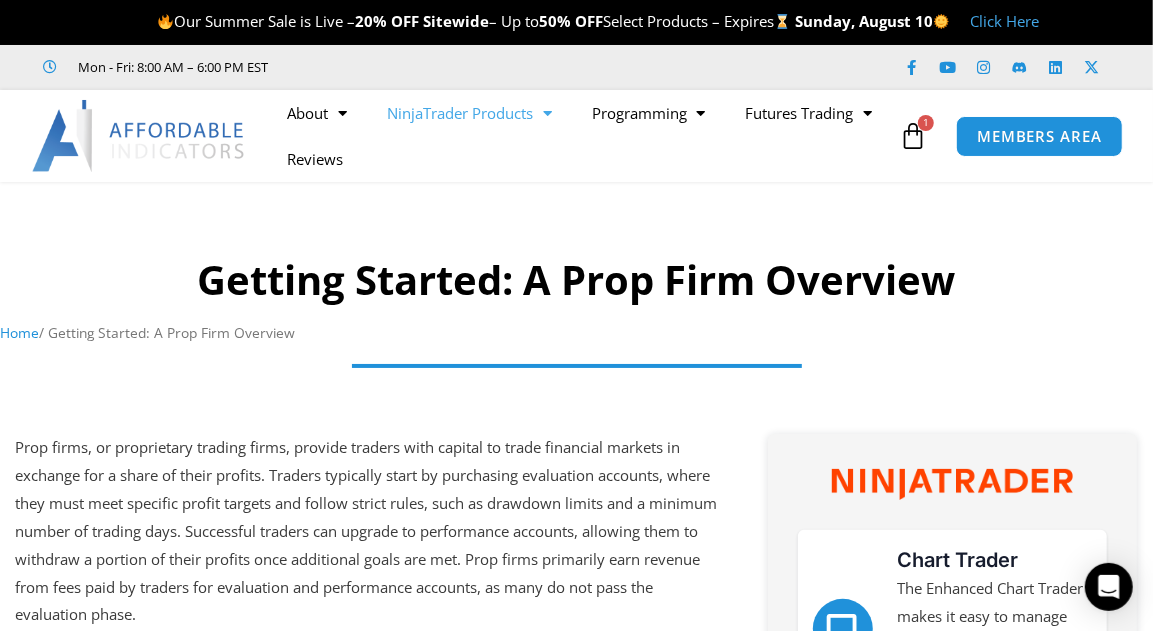 click on "NinjaTrader Products" 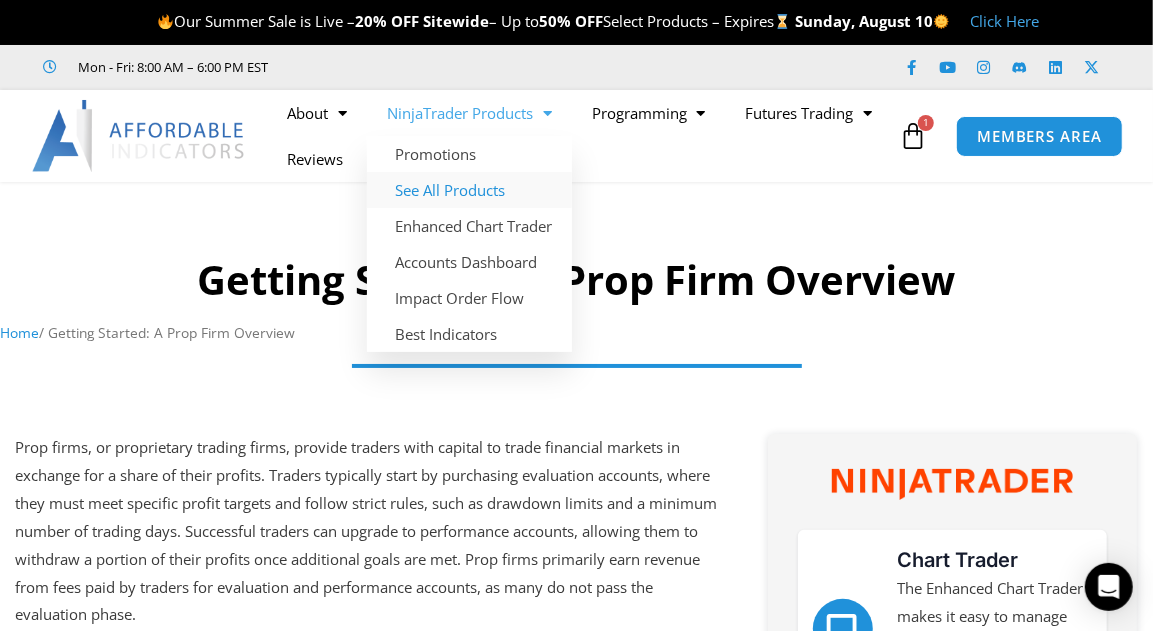 click on "See All Products" 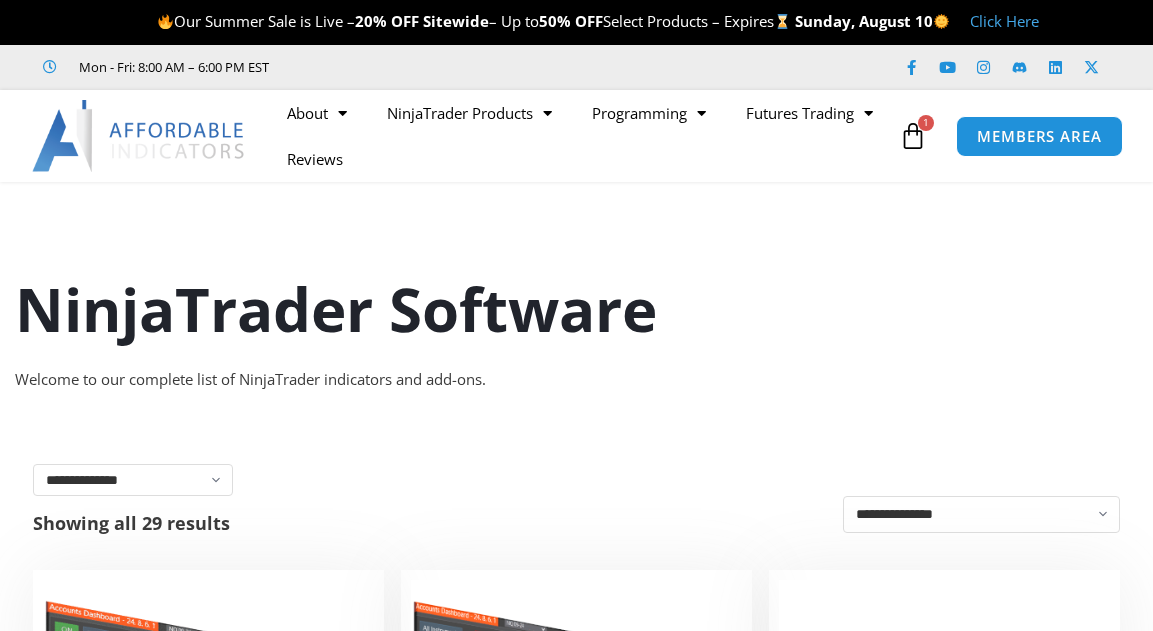 scroll, scrollTop: 0, scrollLeft: 0, axis: both 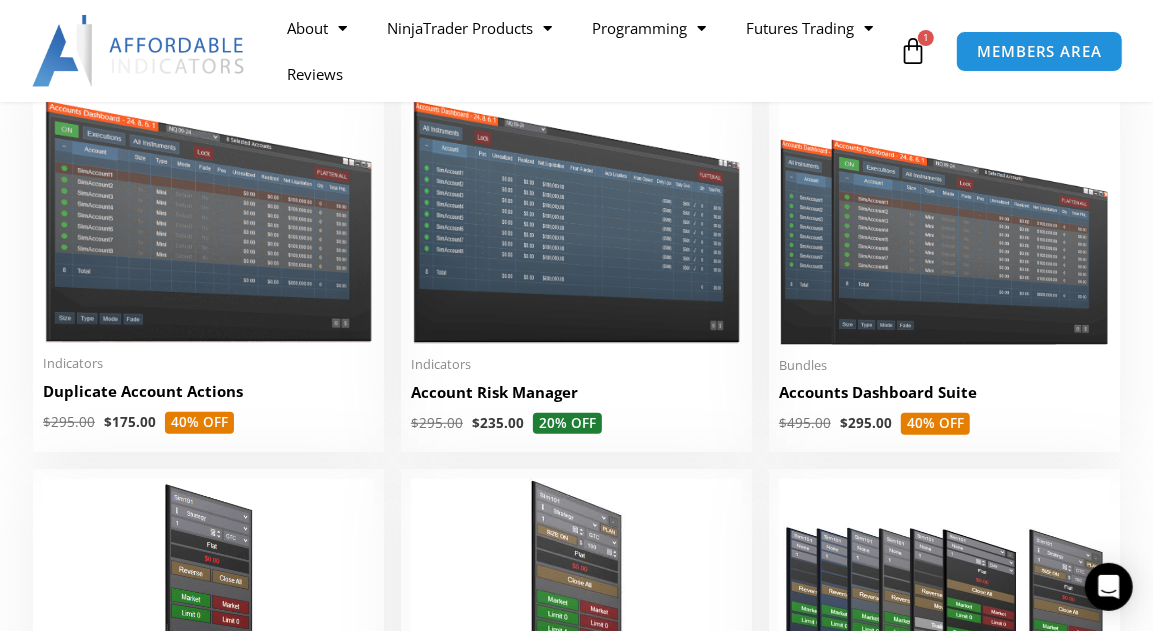 click at bounding box center (576, 212) 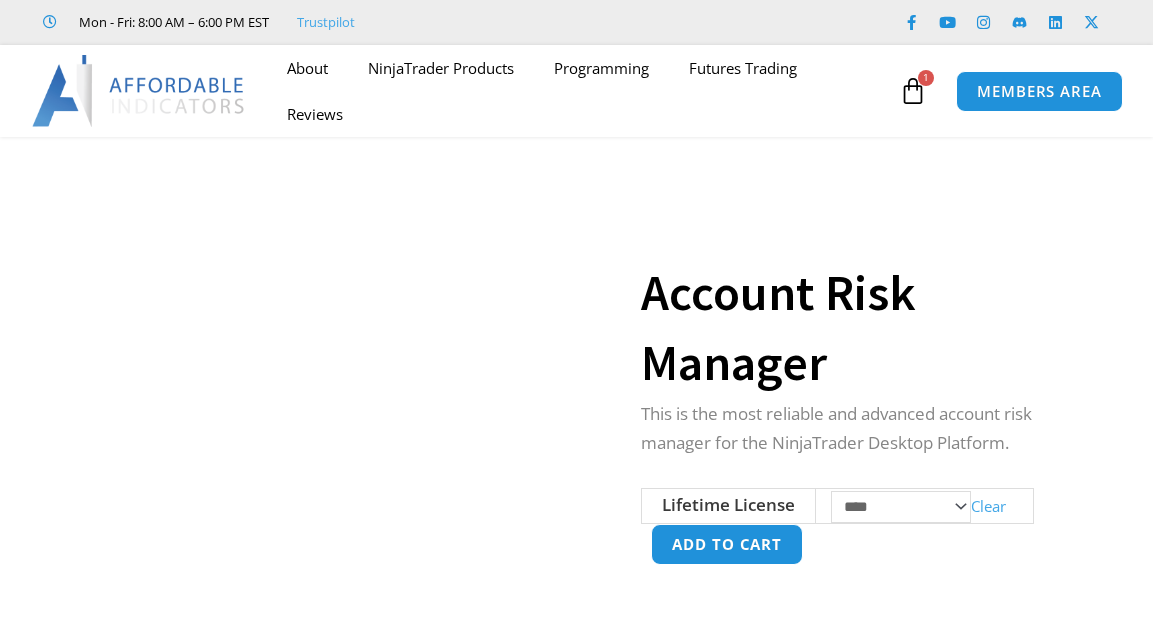 scroll, scrollTop: 0, scrollLeft: 0, axis: both 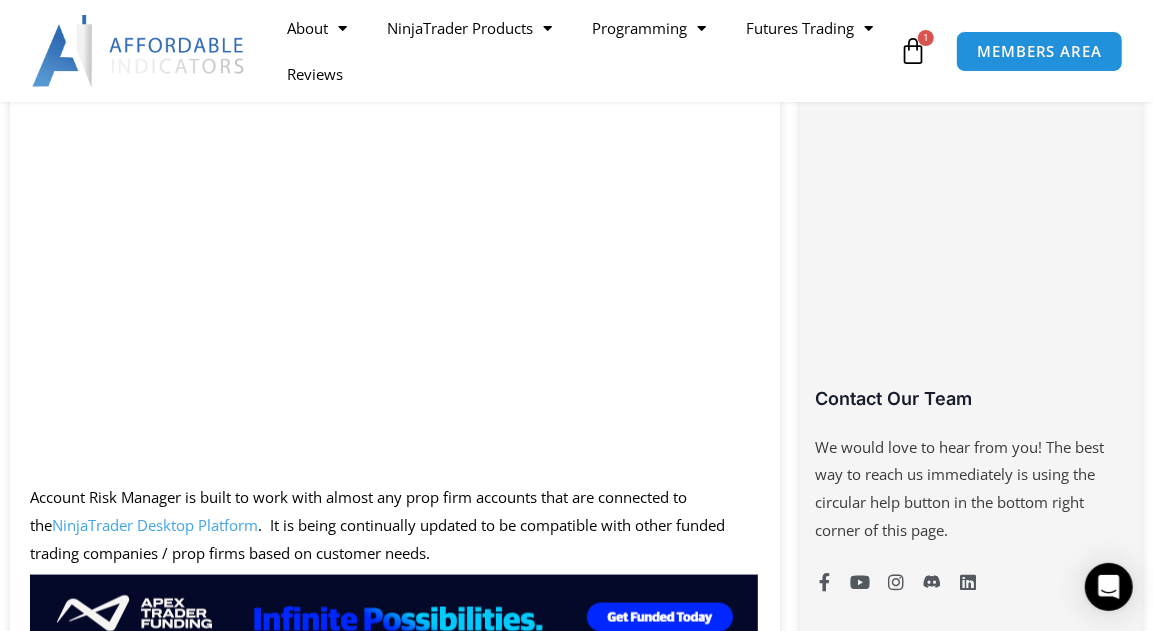 click on "About
Contact Us
Premium Support
Team
Partners
NinjaTrader
NinjaTrader FAQ
NinjaTrader Products
Promotions
See All Products
Enhanced Chart Trader
Accounts Dashboard
Impact Order Flow
Best Indicators
Programming
Request a Quote
Custom Indicators
Custom Strategies
Custom Order Execution
Custom Drawing Tools
Custom Market Analyzer Columns
Terms of Service
Futures Trading
Getting Started
Prop Firms
Articles
Reviews" 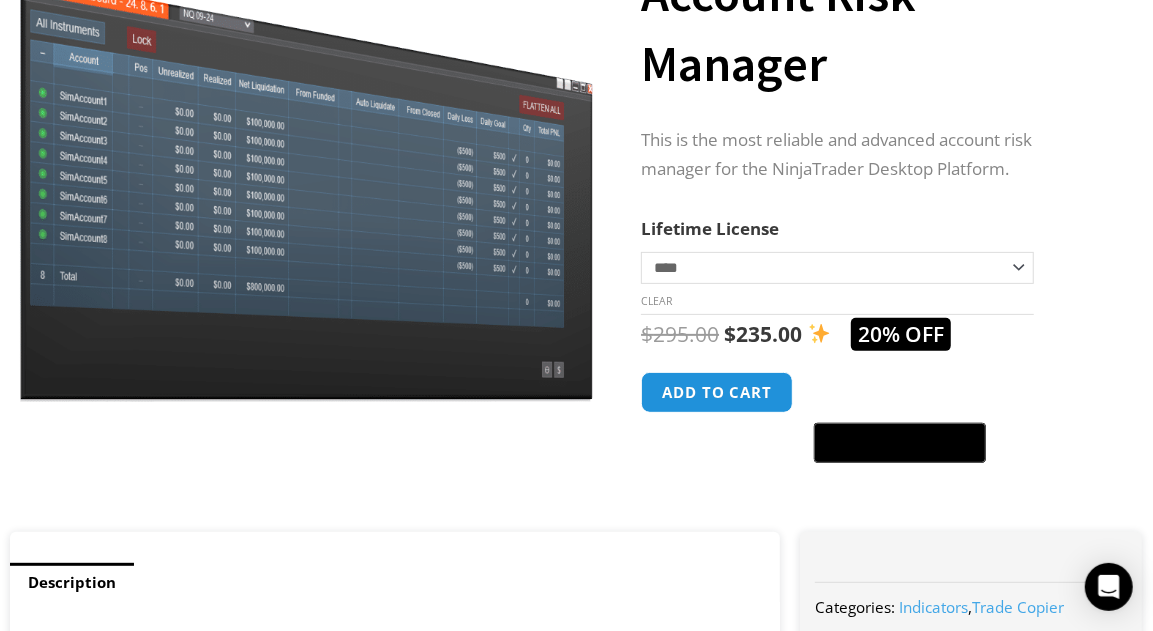scroll, scrollTop: 0, scrollLeft: 0, axis: both 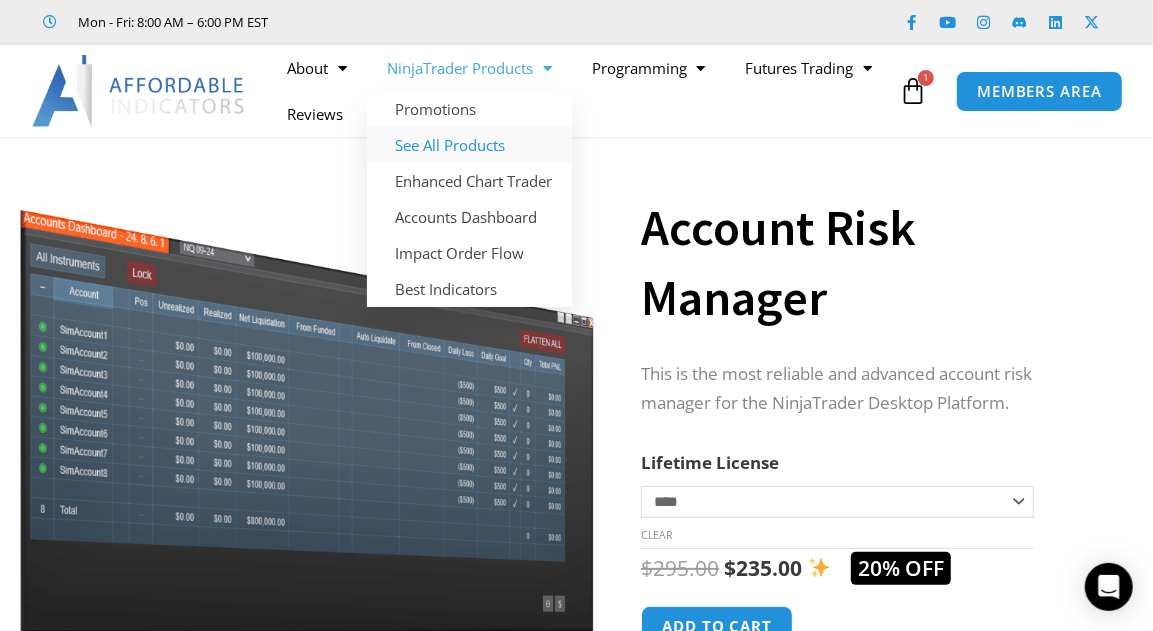 click on "See All Products" 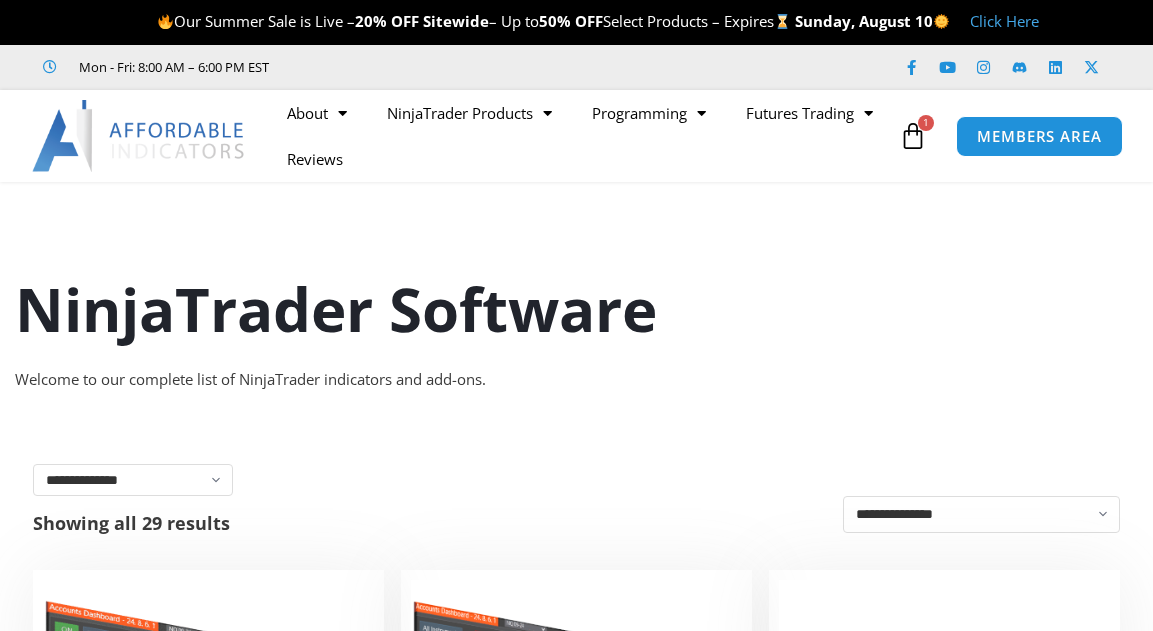 scroll, scrollTop: 0, scrollLeft: 0, axis: both 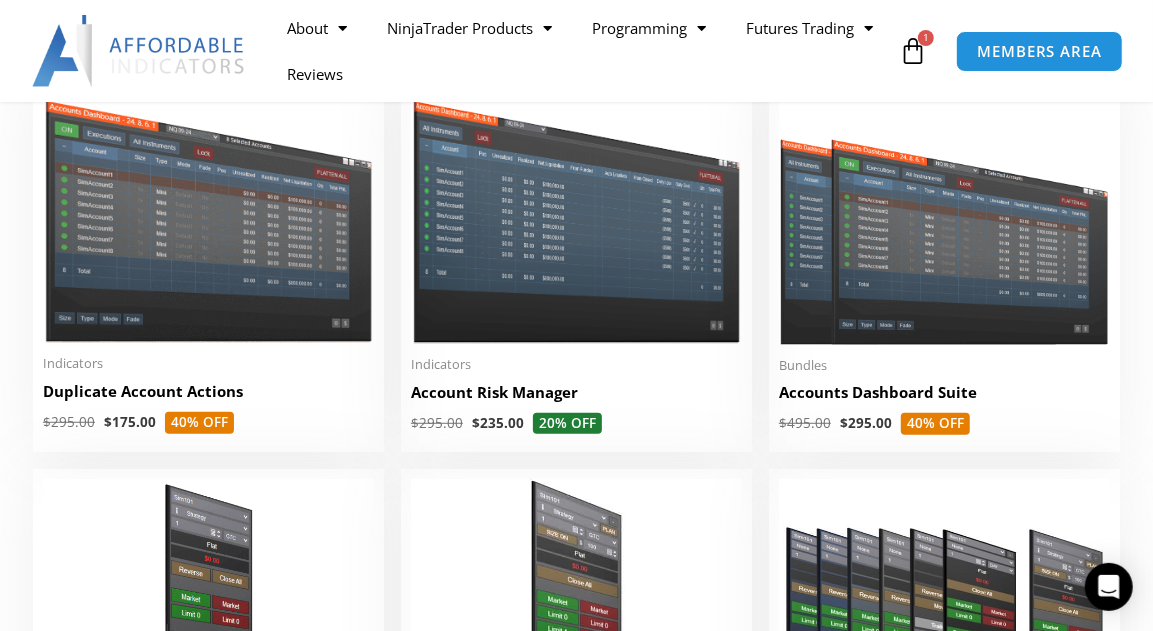 click at bounding box center [944, 212] 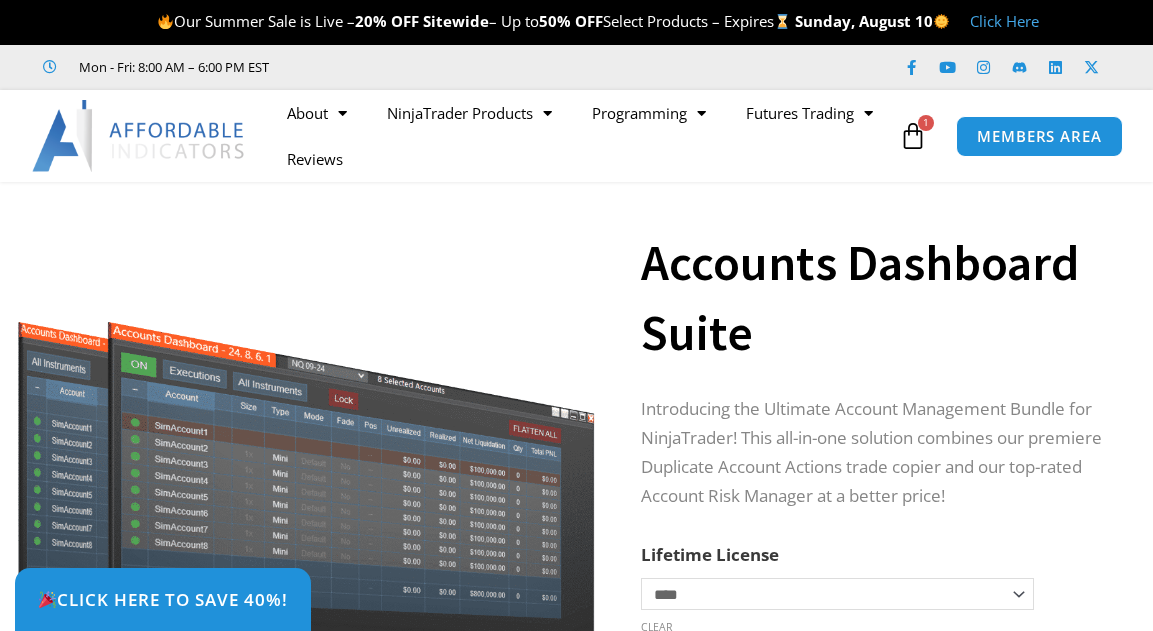 scroll, scrollTop: 0, scrollLeft: 0, axis: both 